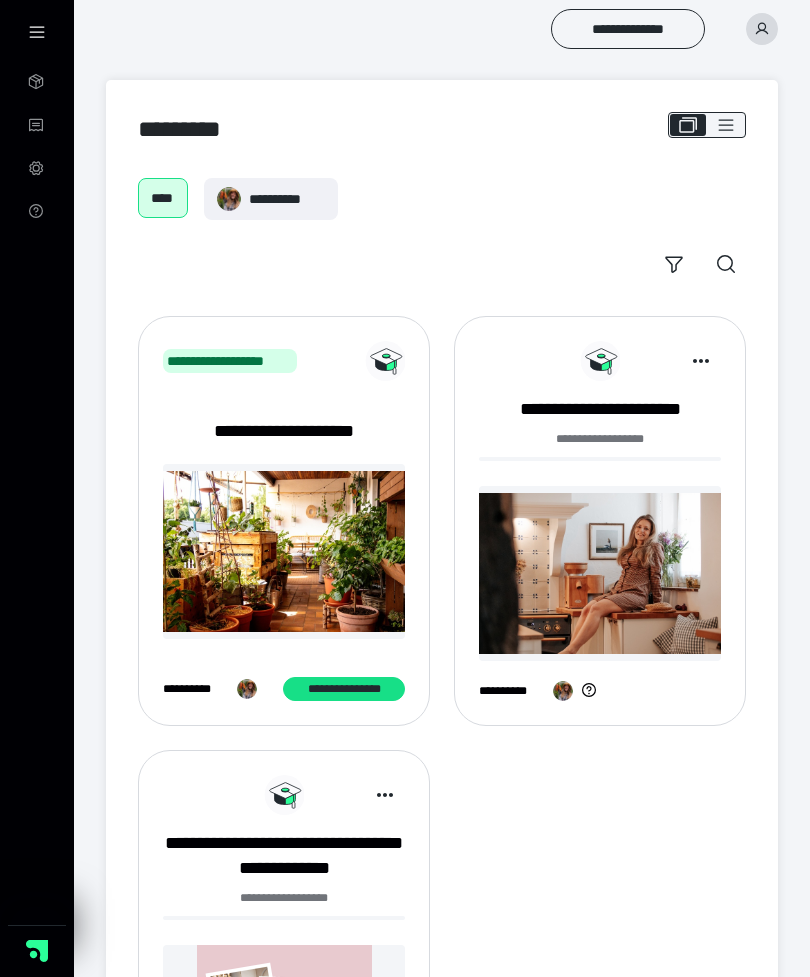 scroll, scrollTop: 0, scrollLeft: 0, axis: both 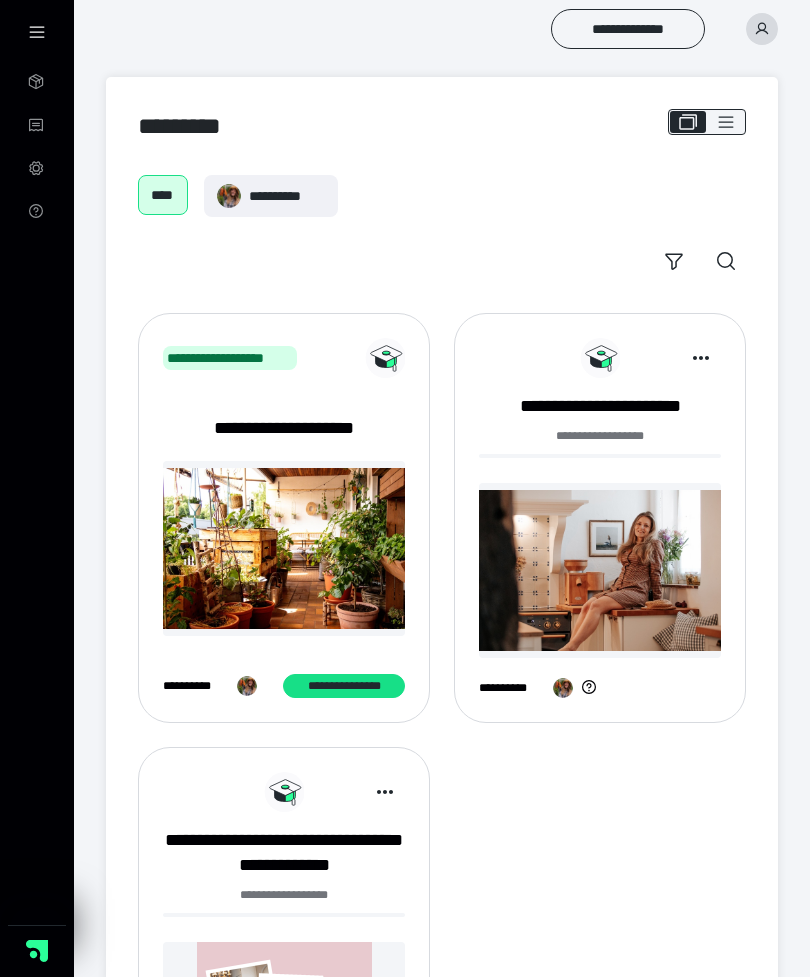 click at bounding box center (600, 570) 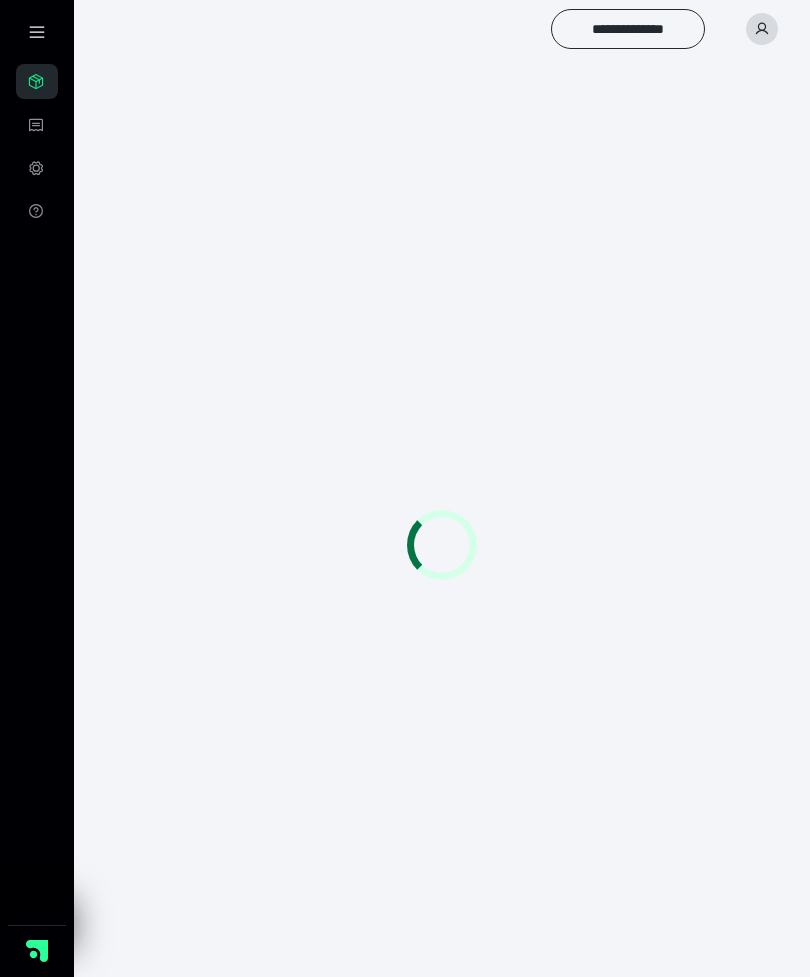 scroll, scrollTop: 0, scrollLeft: 0, axis: both 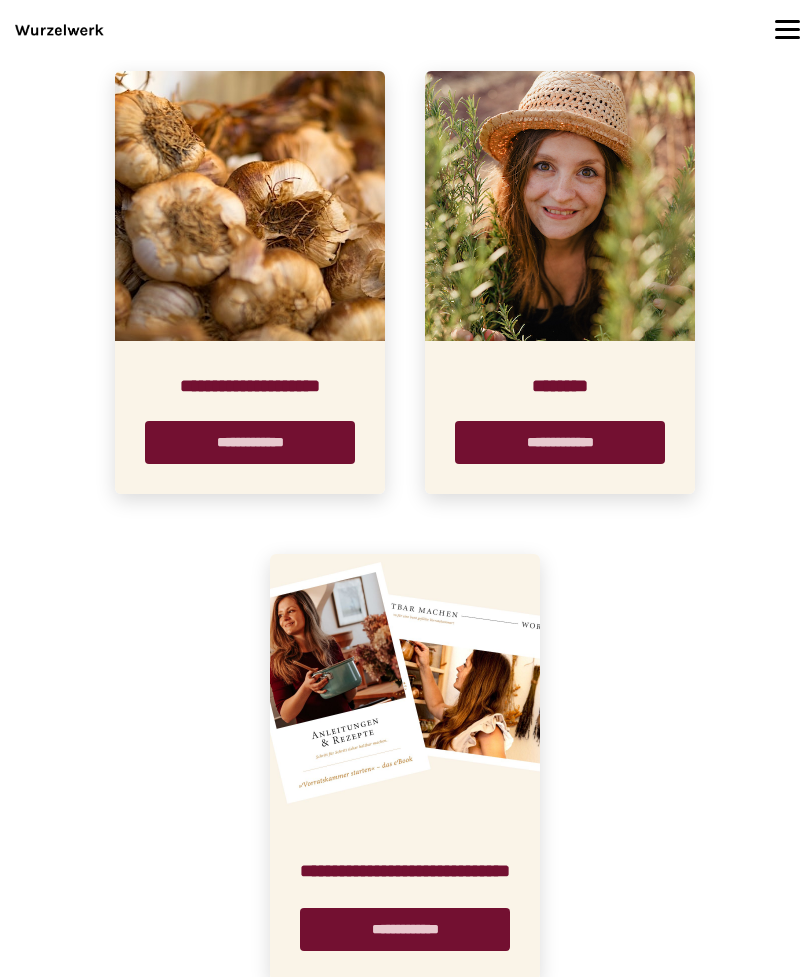 click on "**********" at bounding box center [405, 929] 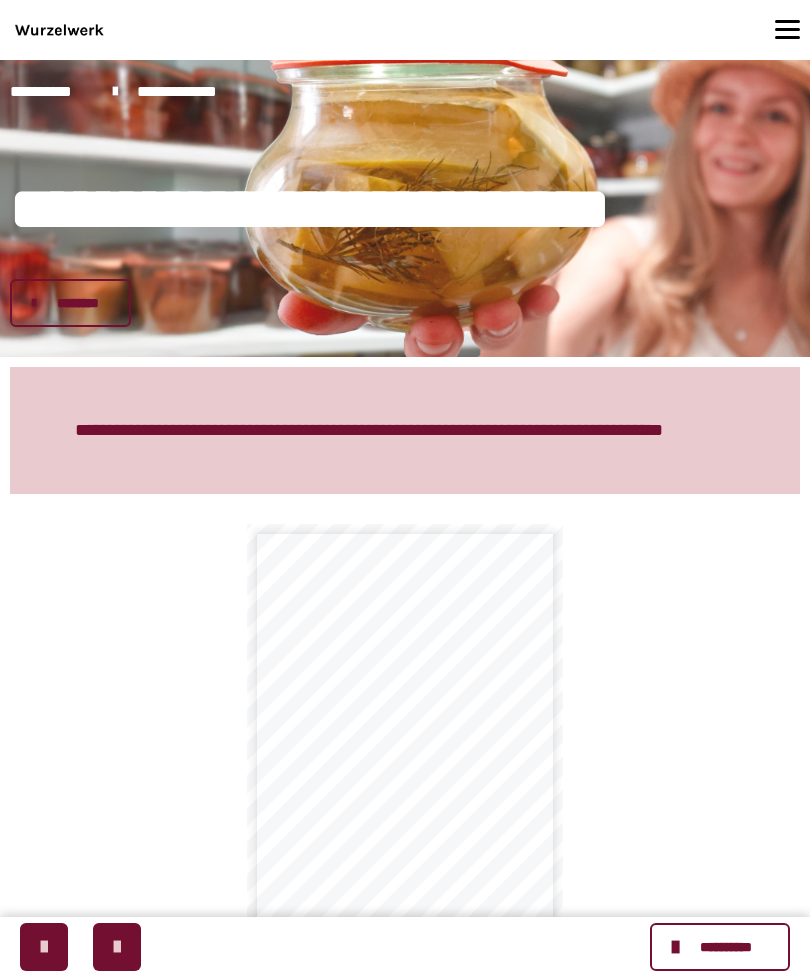 click at bounding box center [117, 947] 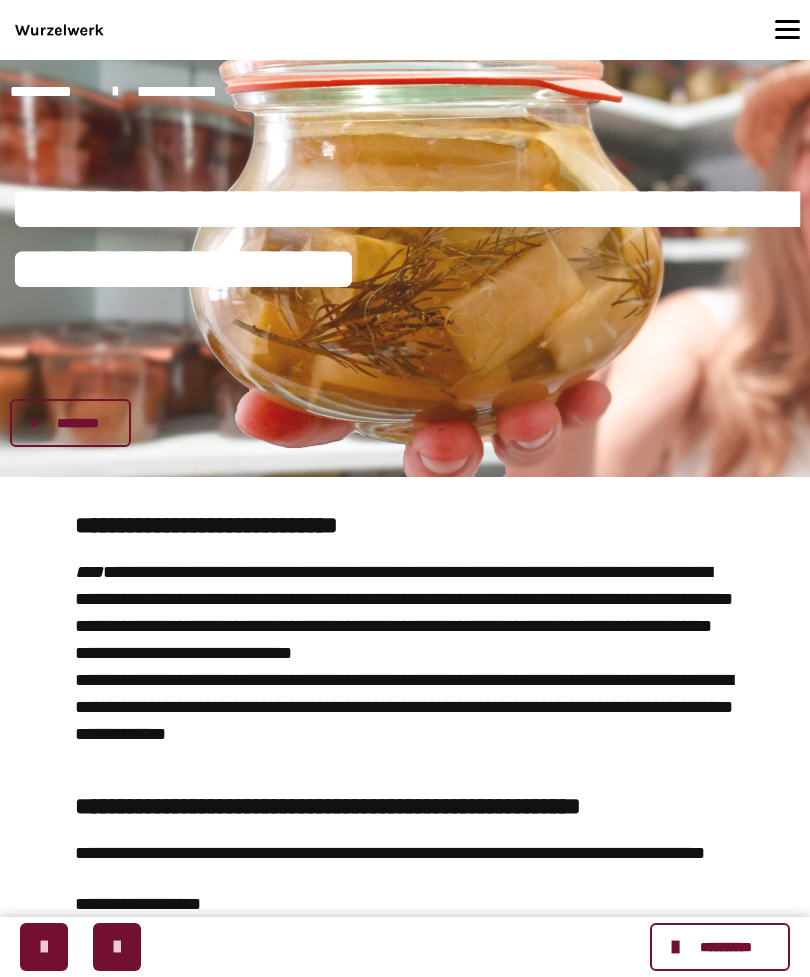 click at bounding box center [44, 947] 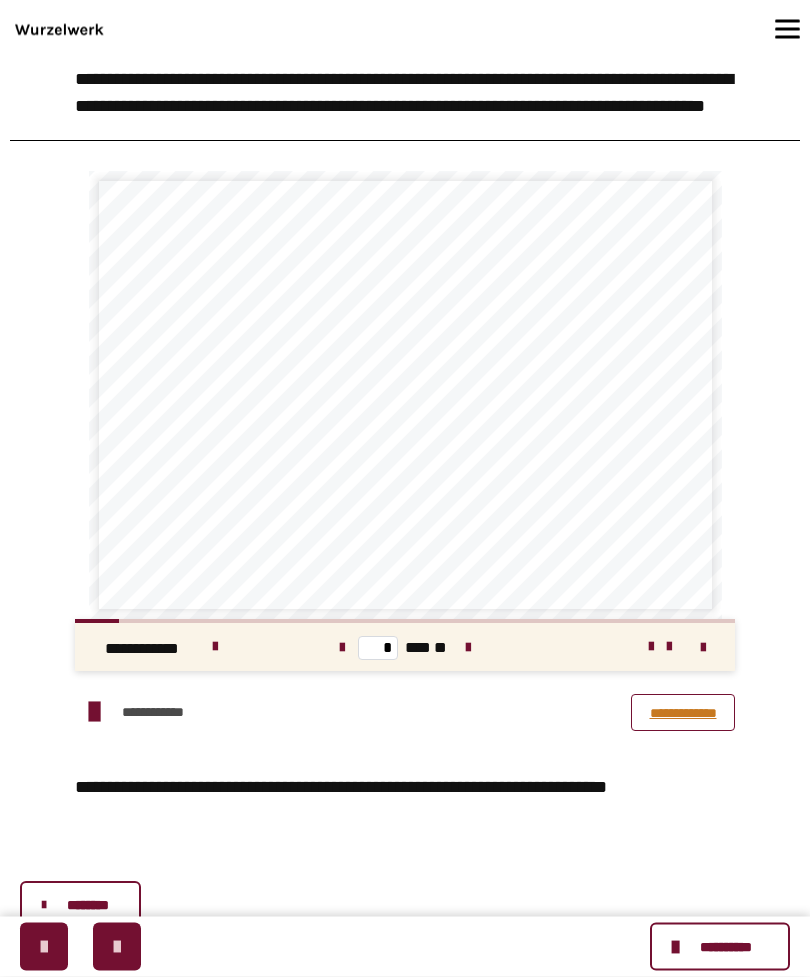 scroll, scrollTop: 1090, scrollLeft: 0, axis: vertical 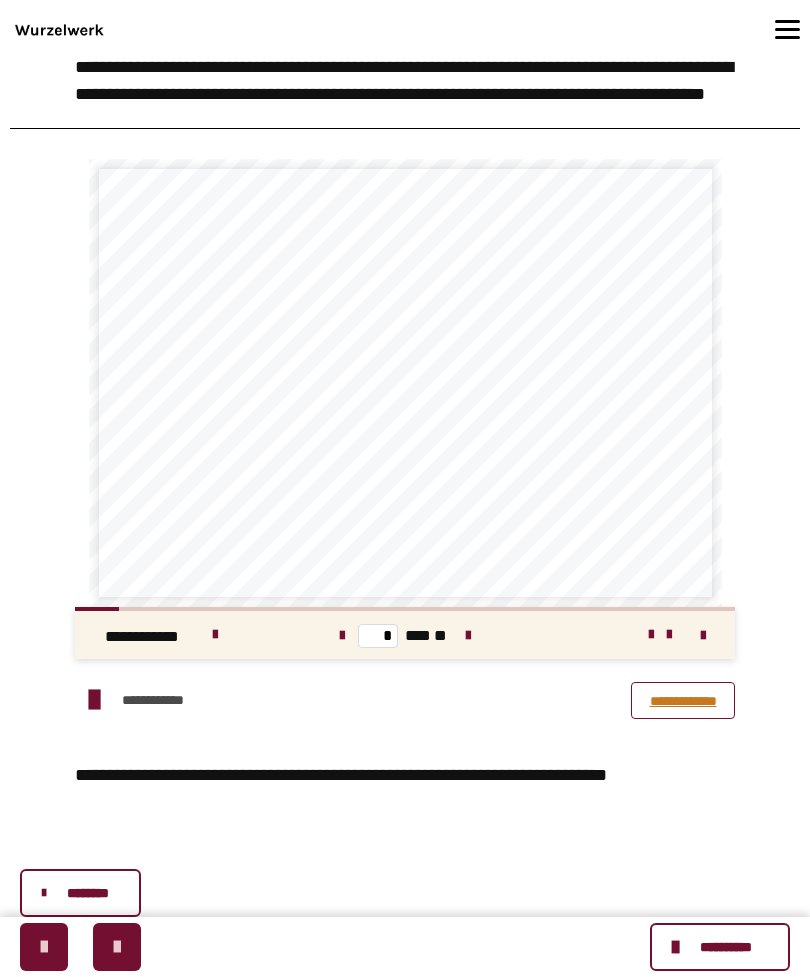 click at bounding box center (468, 636) 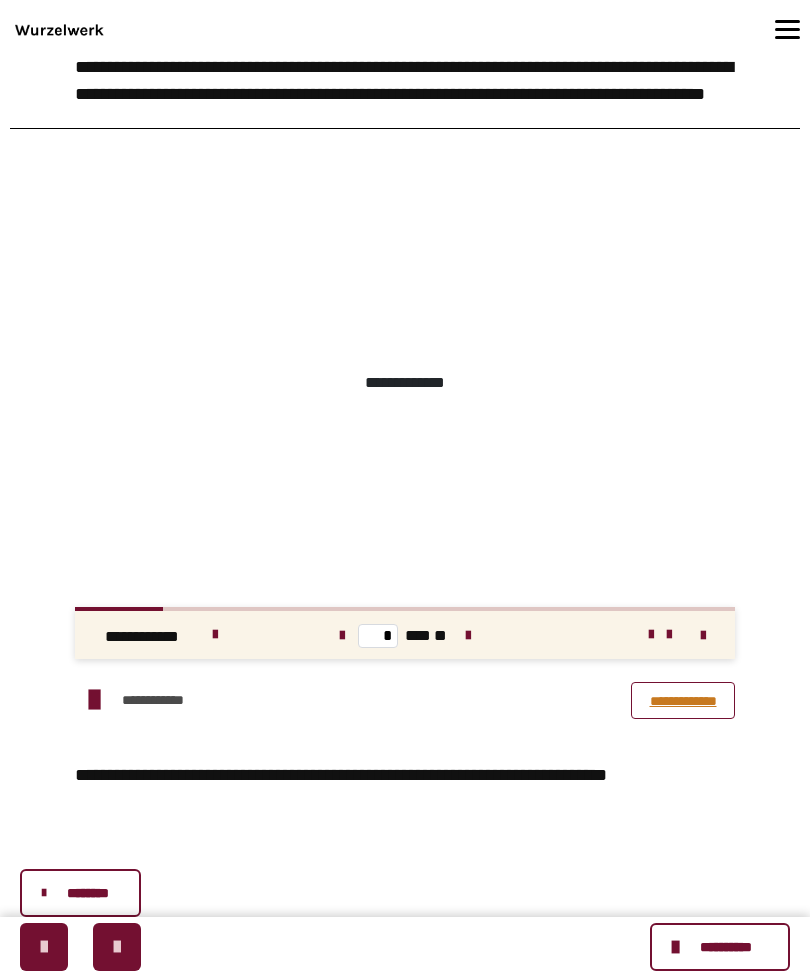 type on "*" 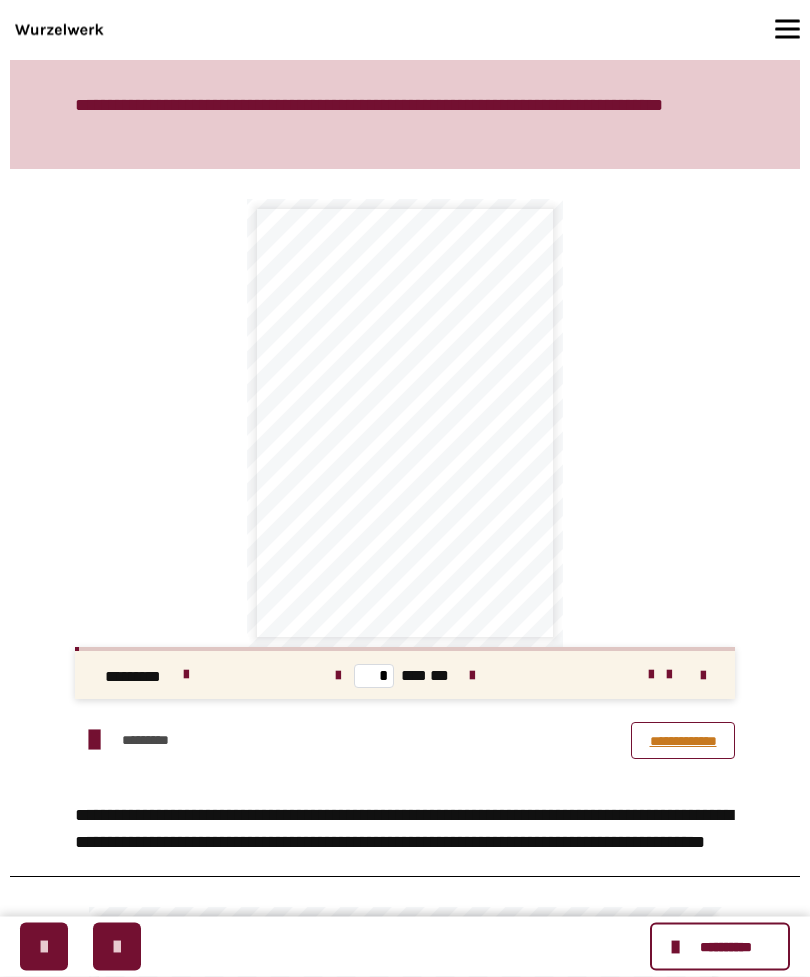 scroll, scrollTop: 325, scrollLeft: 0, axis: vertical 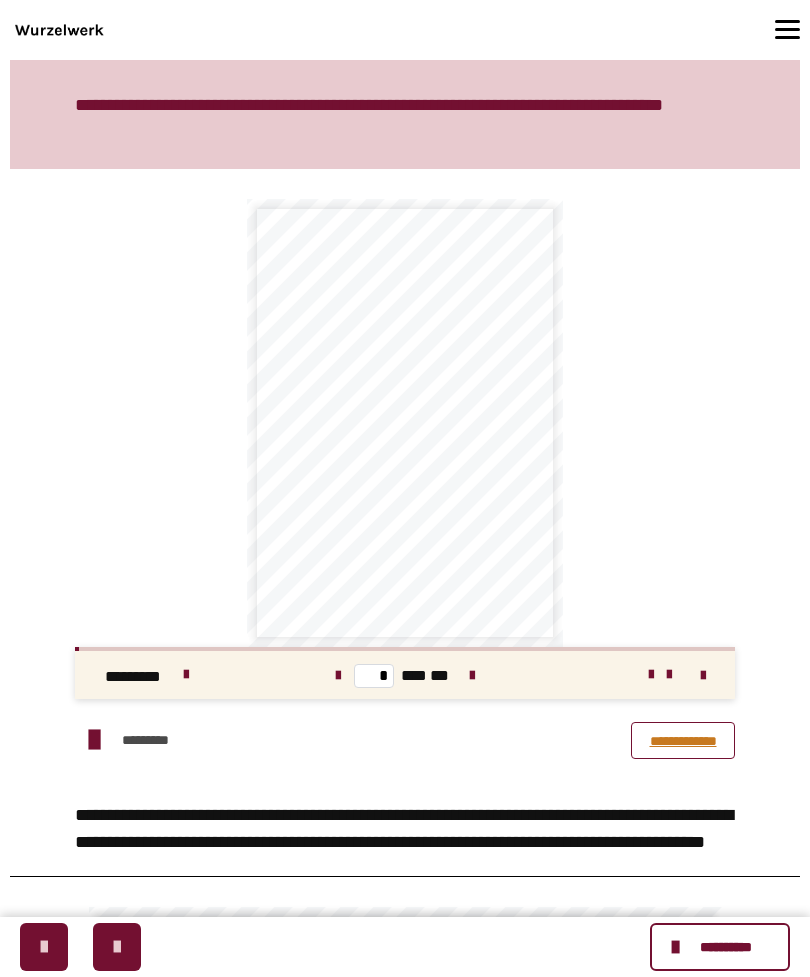 click at bounding box center (472, 676) 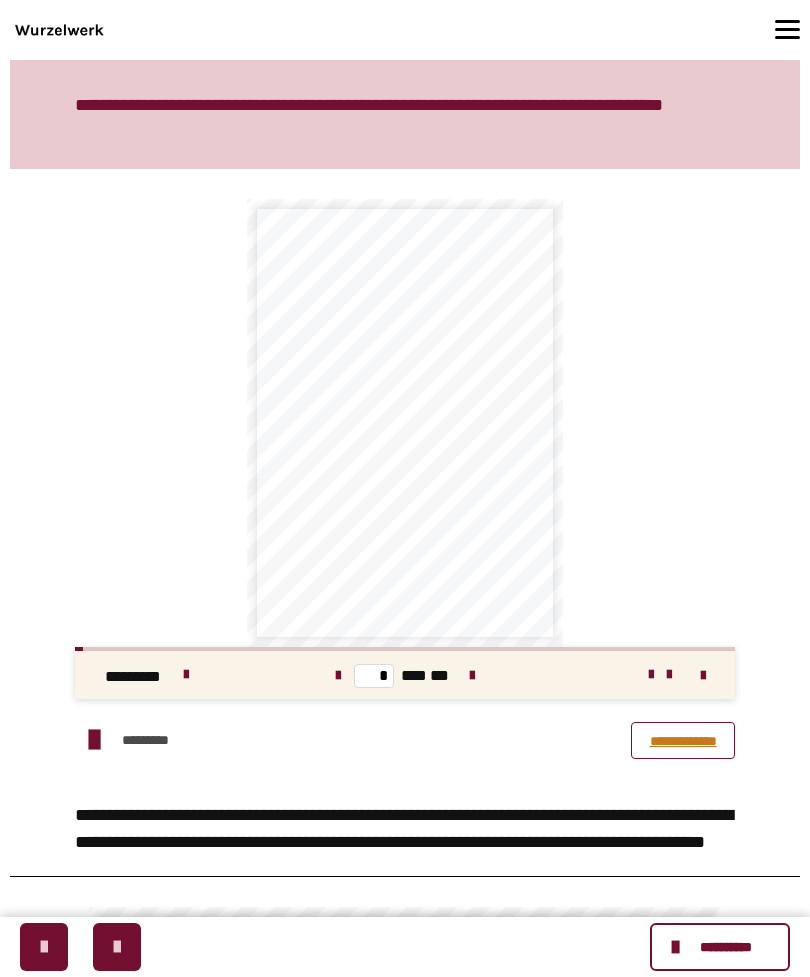 click at bounding box center (472, 676) 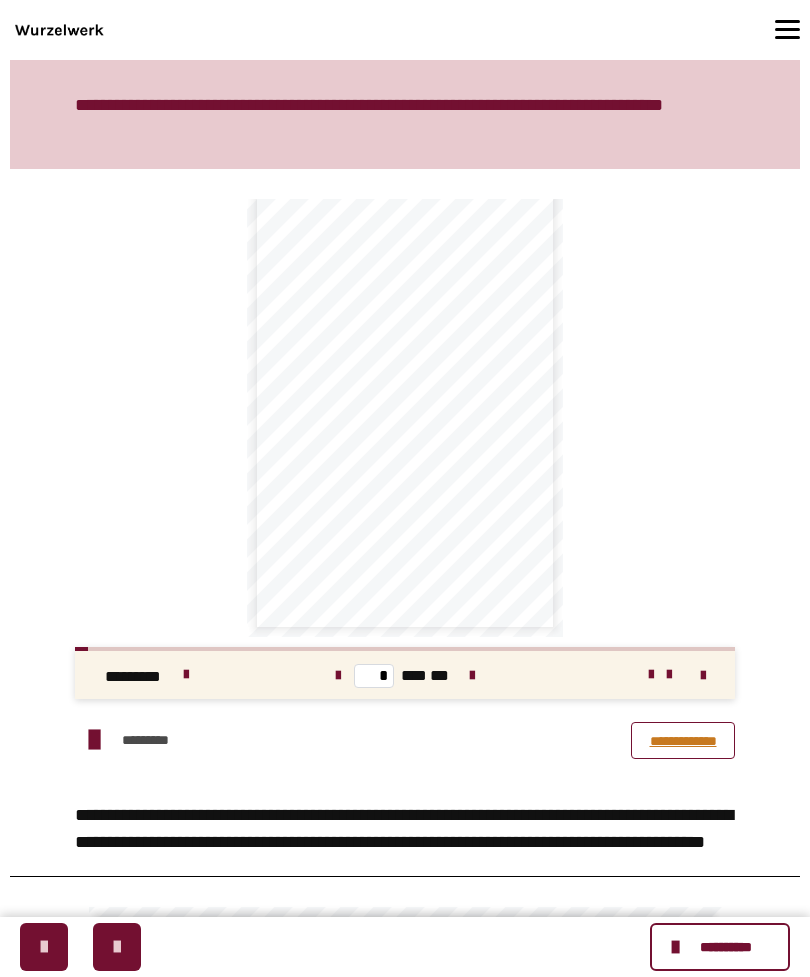 scroll, scrollTop: 0, scrollLeft: 0, axis: both 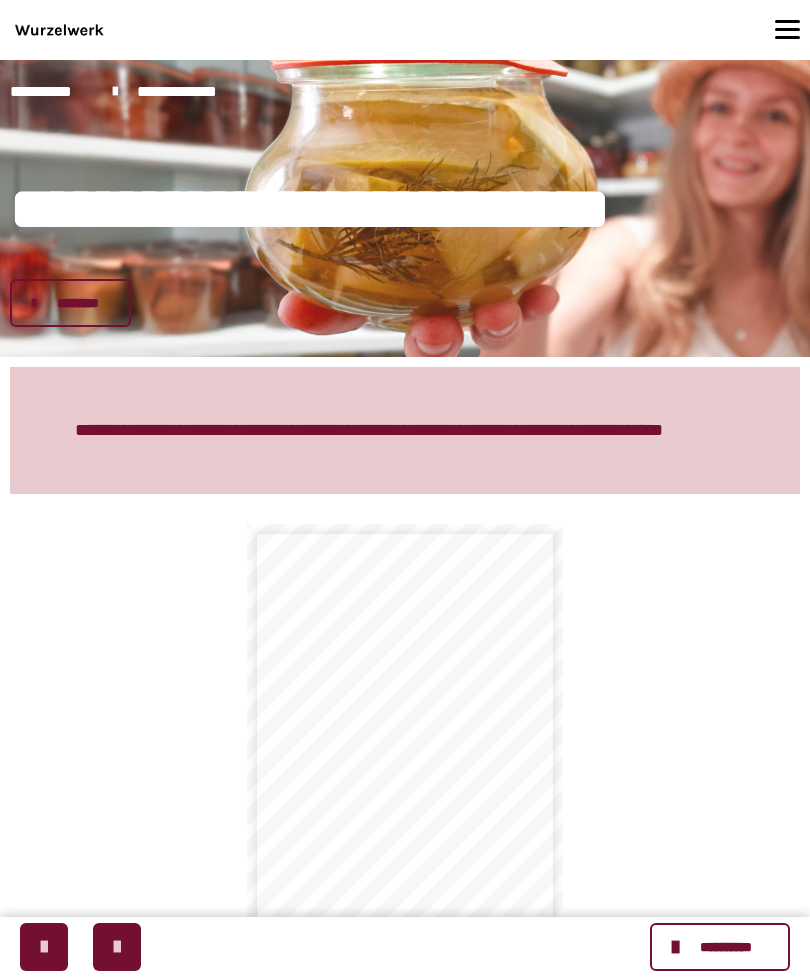 click on "**********" at bounding box center [369, 430] 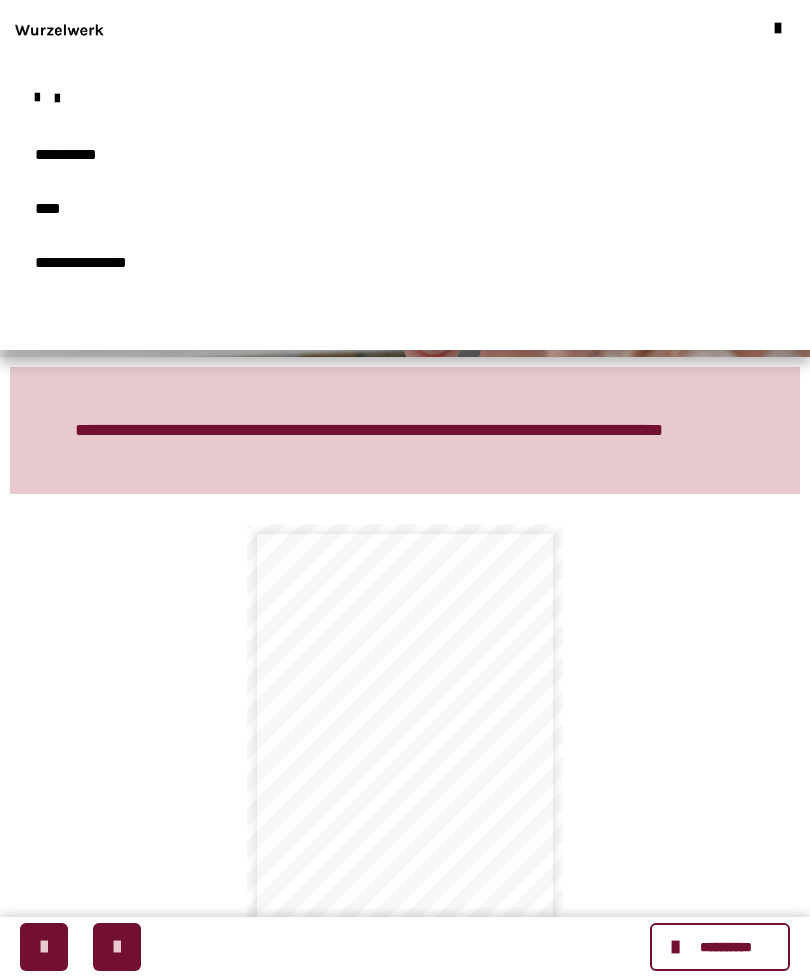 click on "**********" at bounding box center [71, 155] 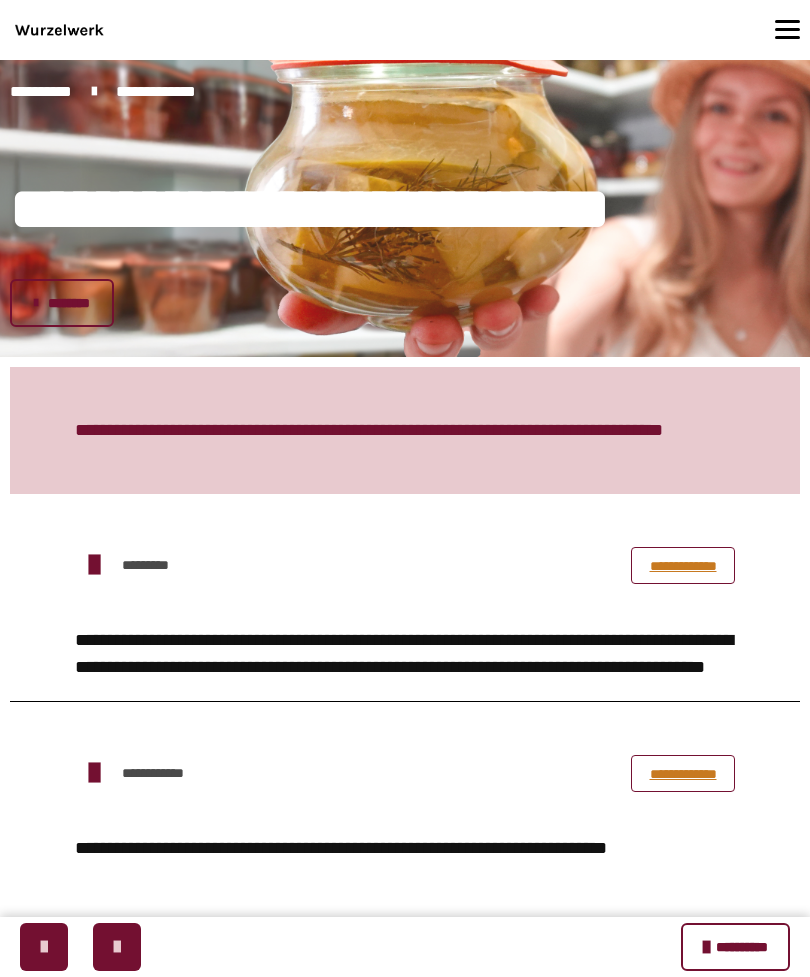 scroll, scrollTop: 0, scrollLeft: 0, axis: both 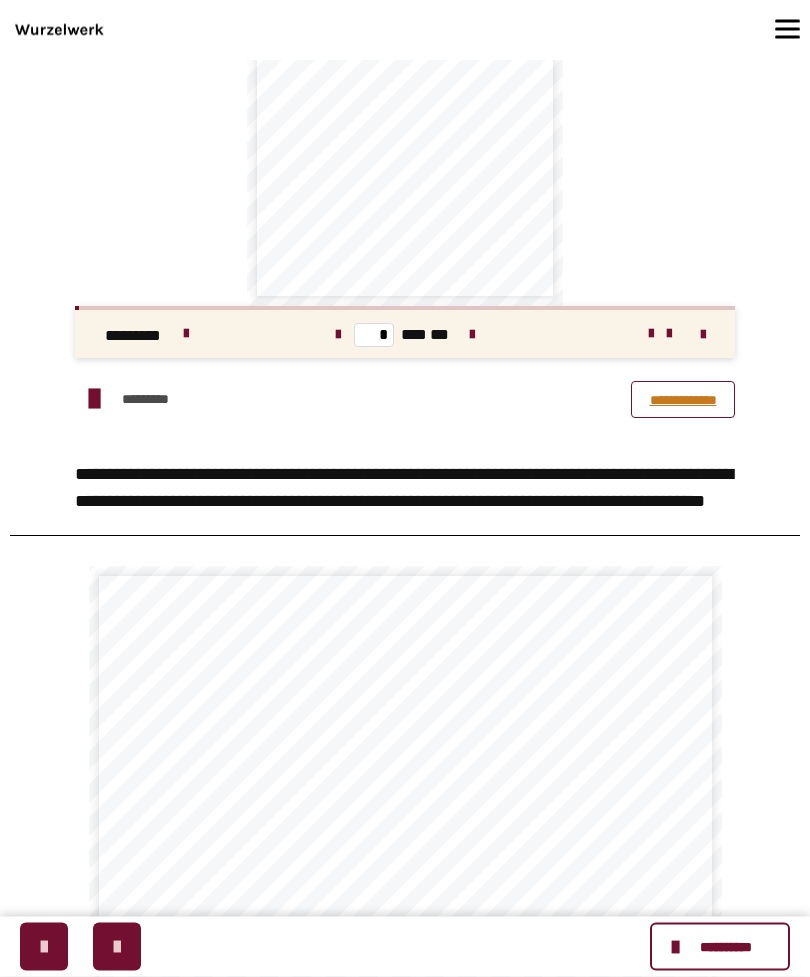 click on "**********" at bounding box center (726, 947) 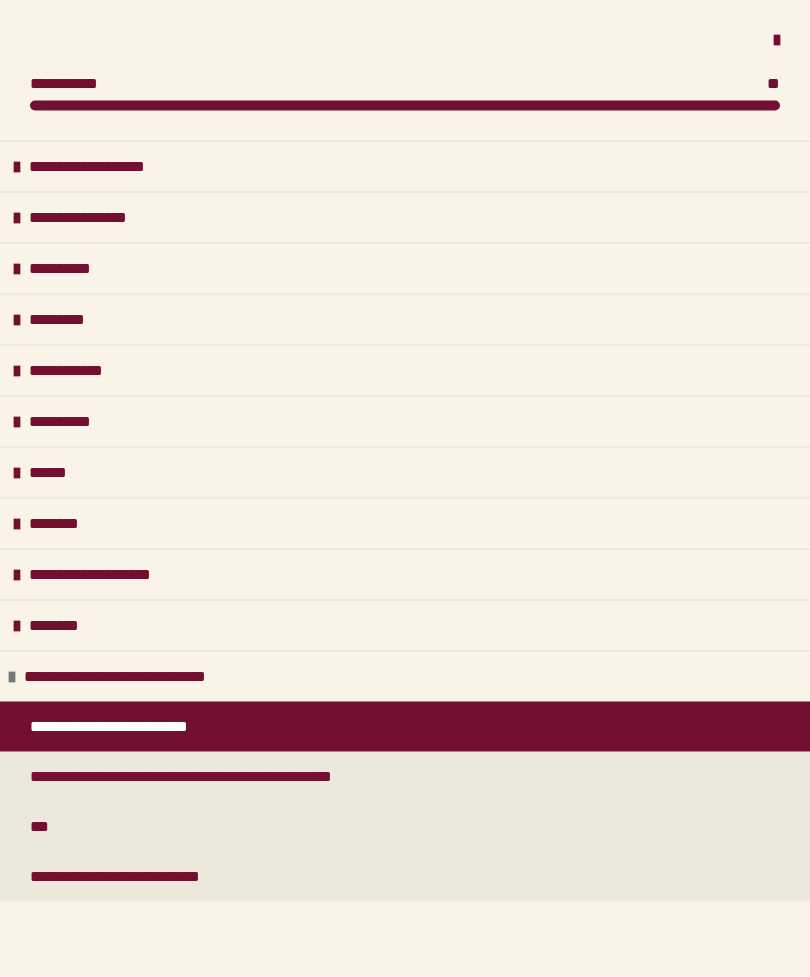 scroll, scrollTop: 666, scrollLeft: 0, axis: vertical 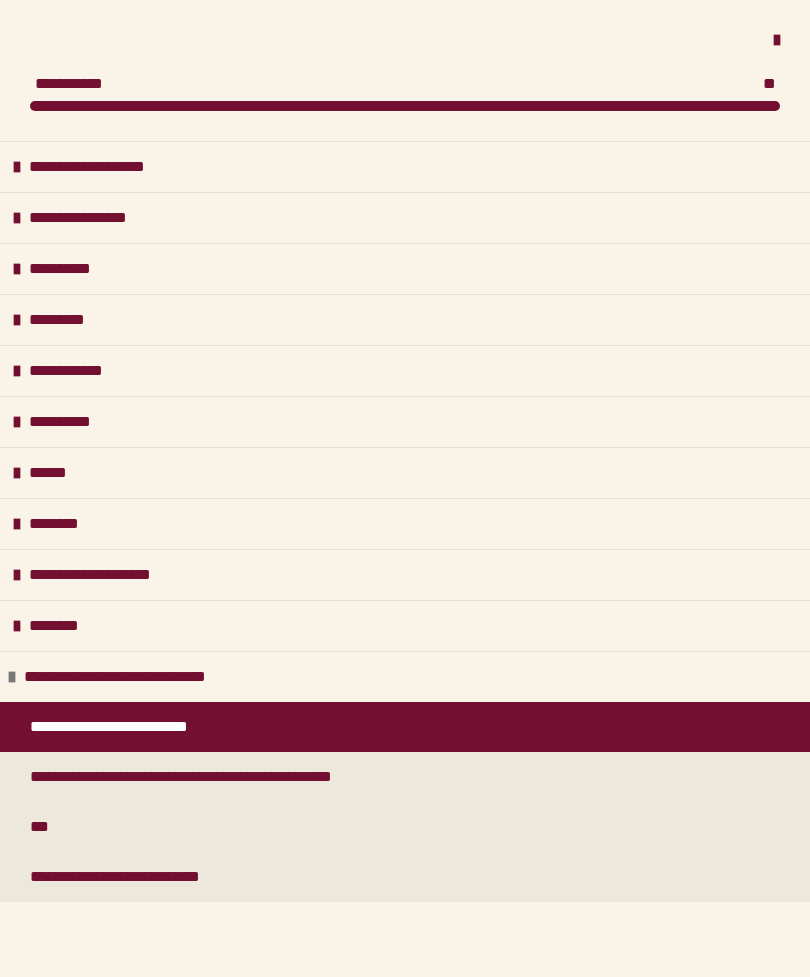 click on "**********" at bounding box center (108, 167) 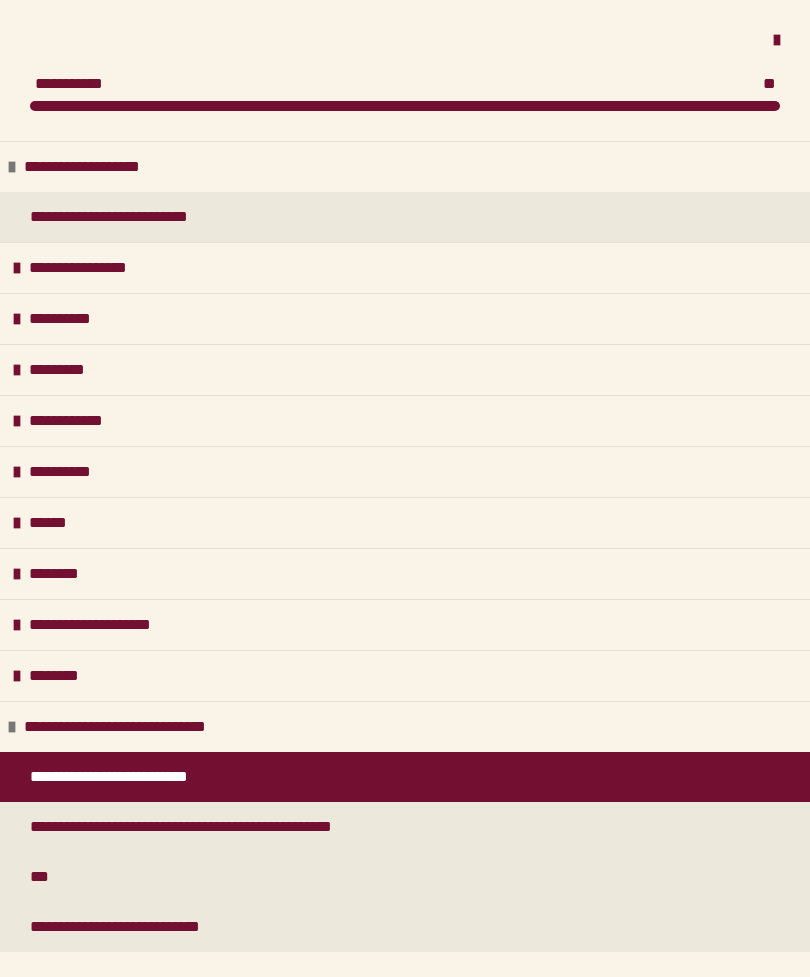 click on "**********" at bounding box center (126, 217) 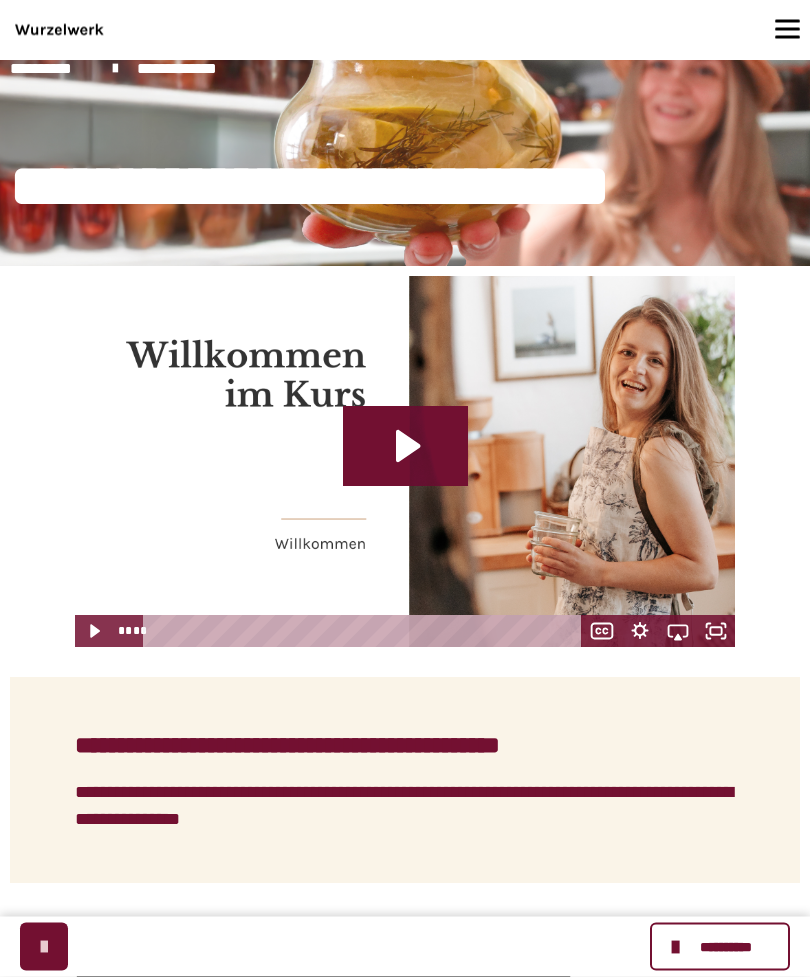 scroll, scrollTop: 0, scrollLeft: 0, axis: both 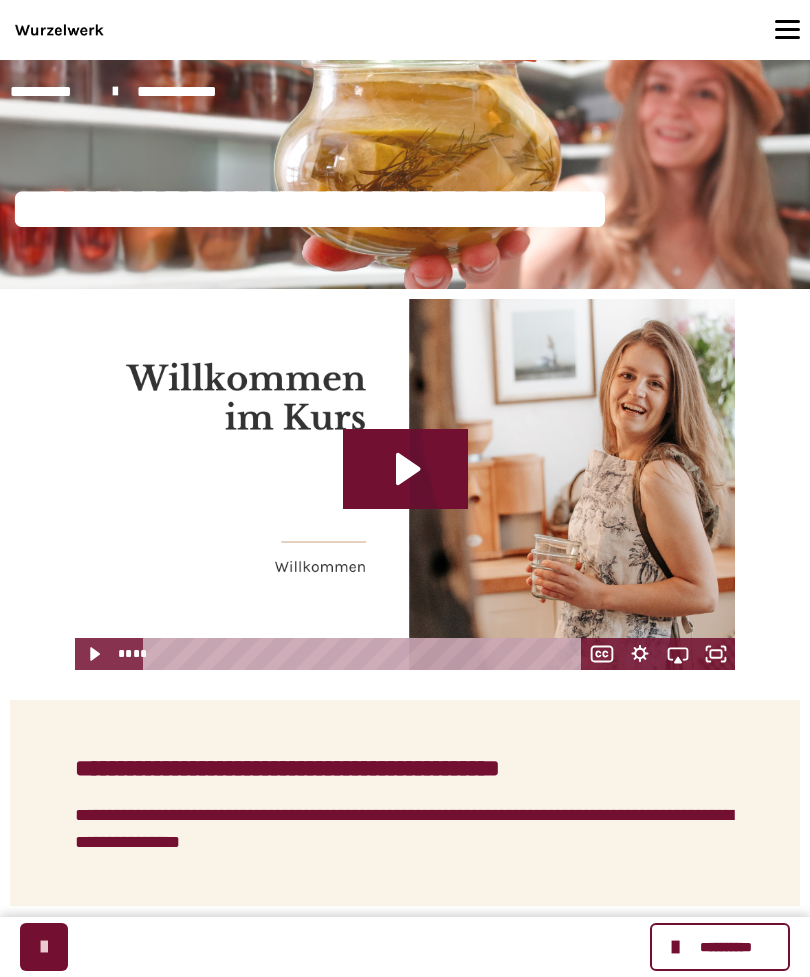 click on "**********" at bounding box center [189, 92] 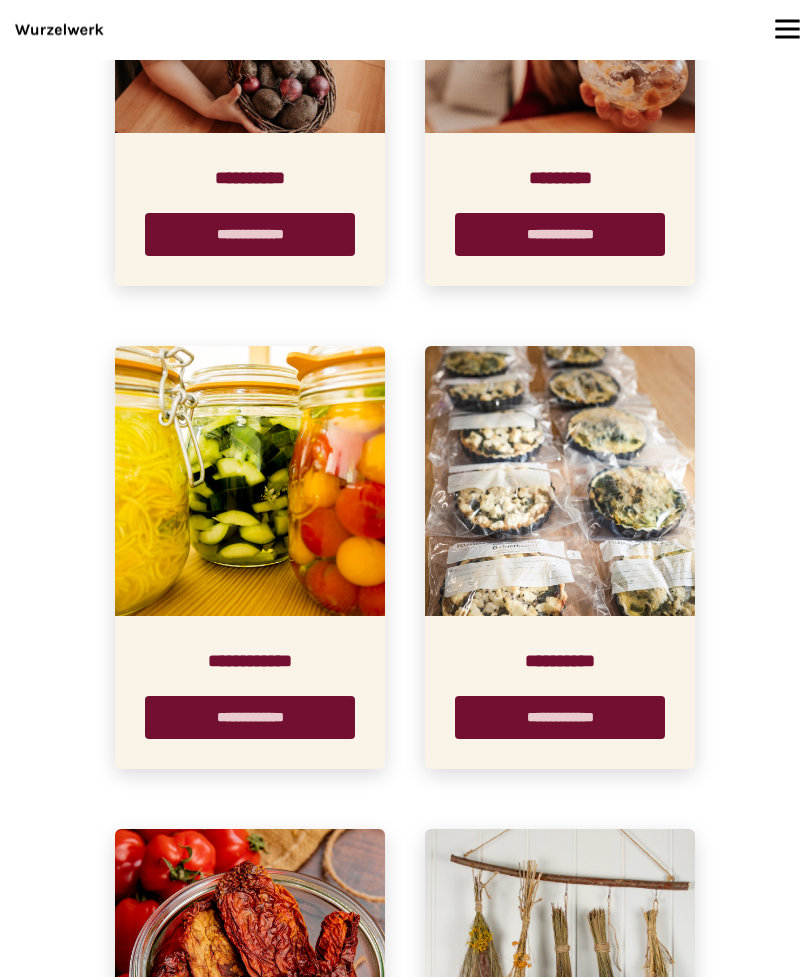 scroll, scrollTop: 1010, scrollLeft: 0, axis: vertical 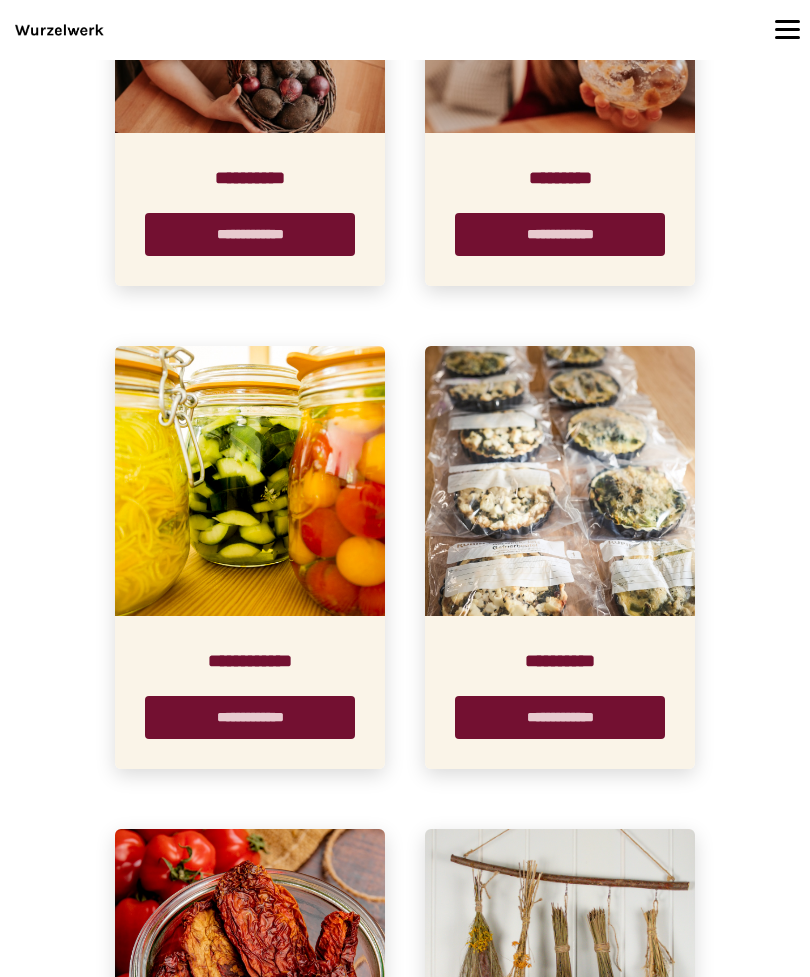 click on "**********" at bounding box center (250, 717) 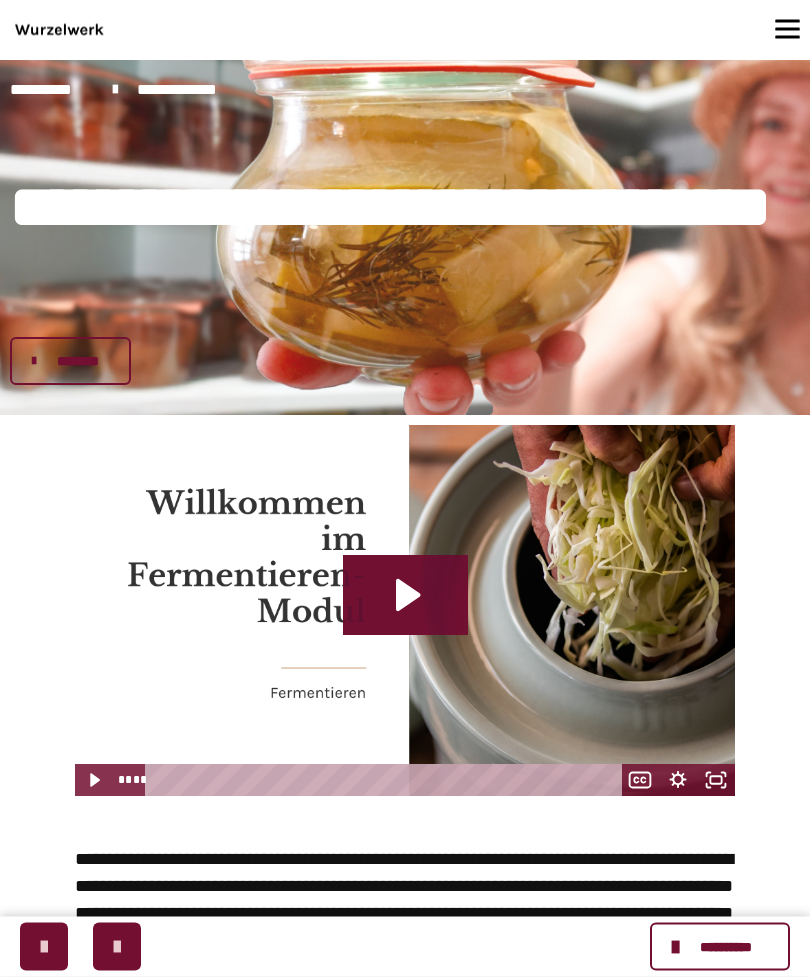 scroll, scrollTop: 0, scrollLeft: 0, axis: both 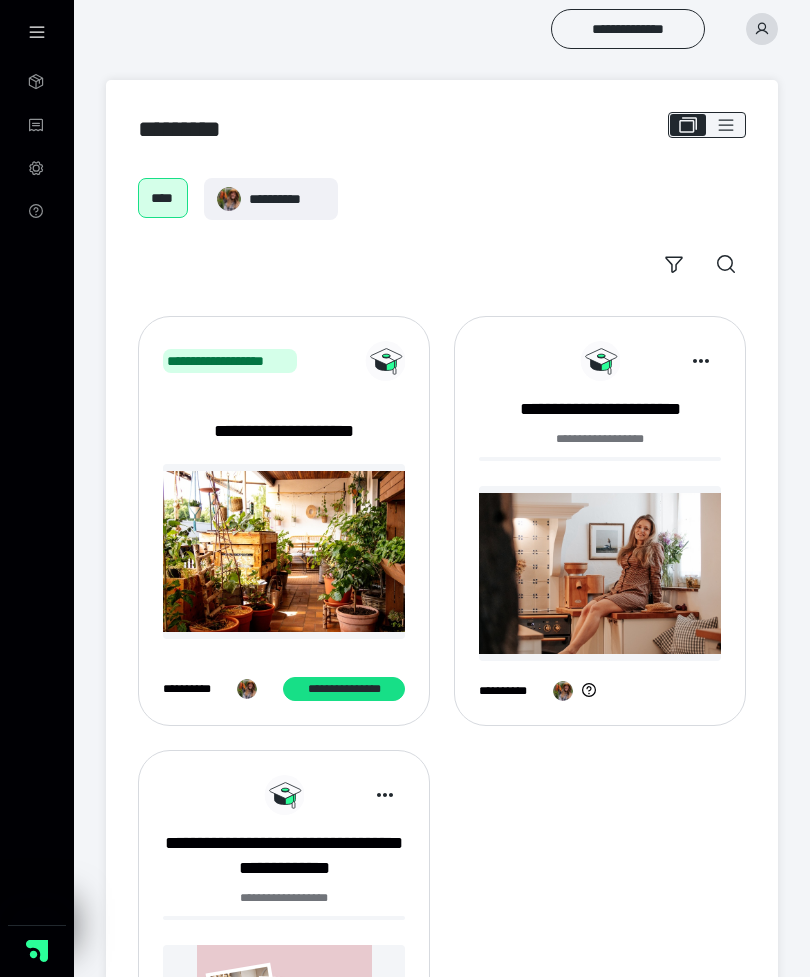 click at bounding box center (600, 573) 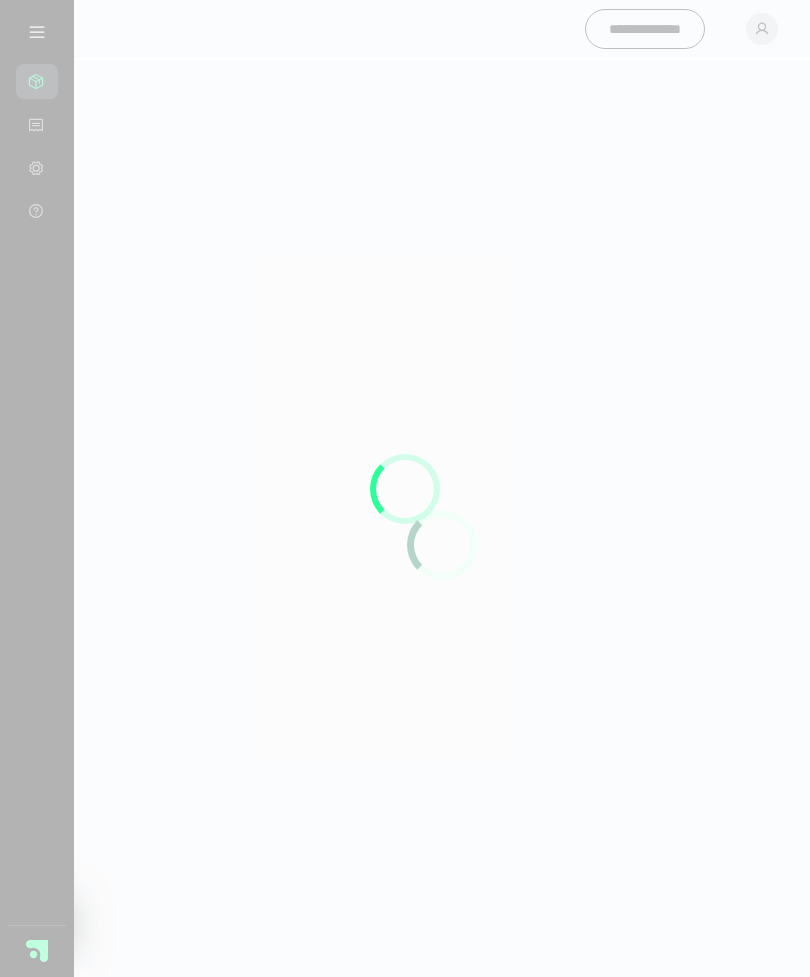 scroll, scrollTop: 0, scrollLeft: 0, axis: both 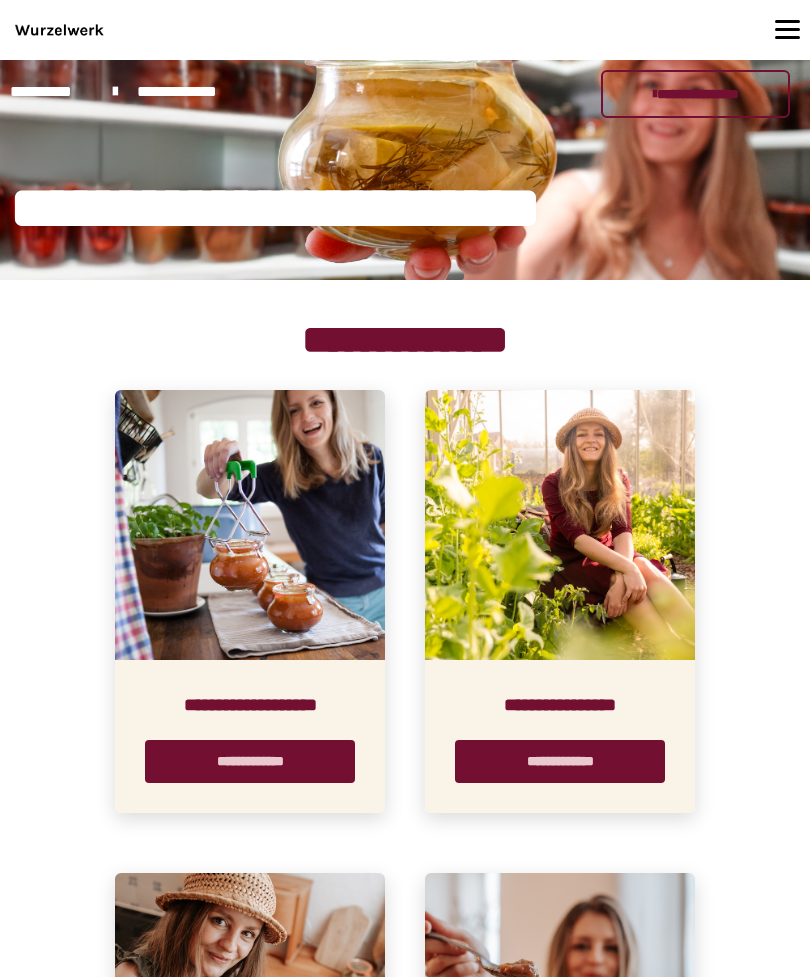click 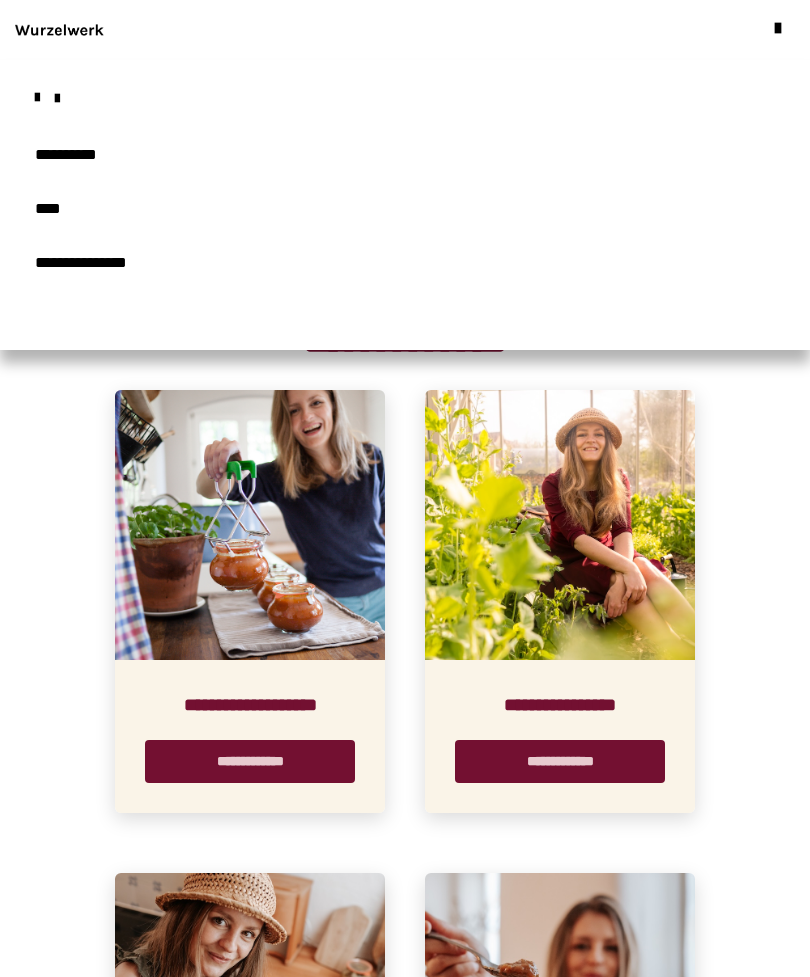 click on "**********" at bounding box center [405, 1841] 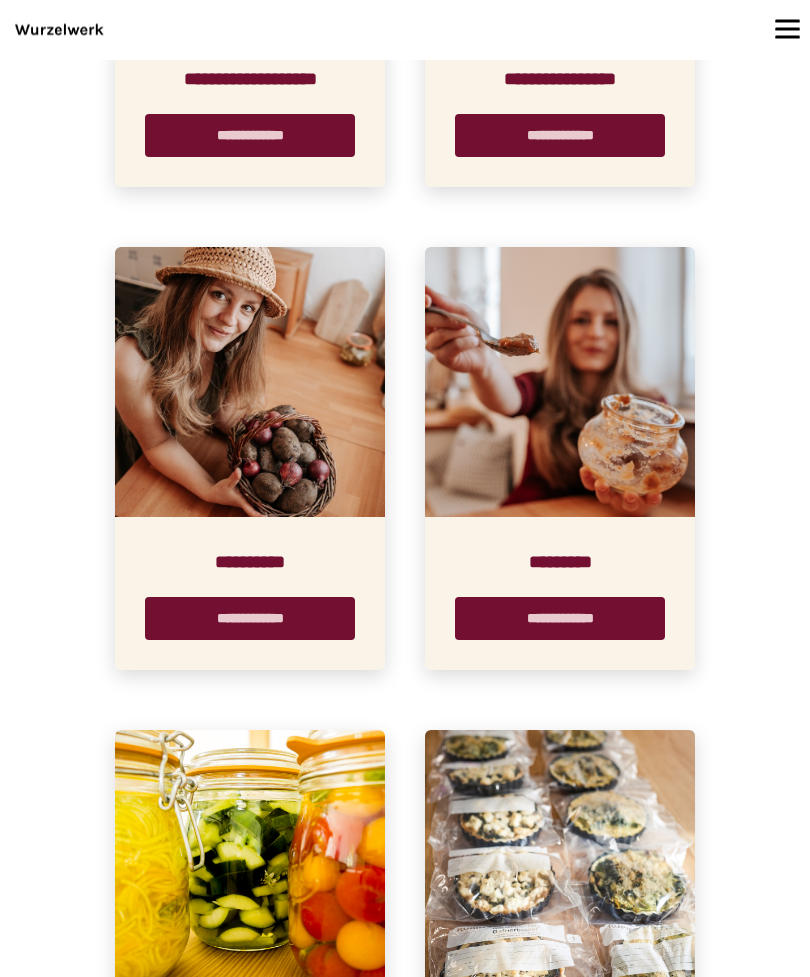 scroll, scrollTop: 626, scrollLeft: 0, axis: vertical 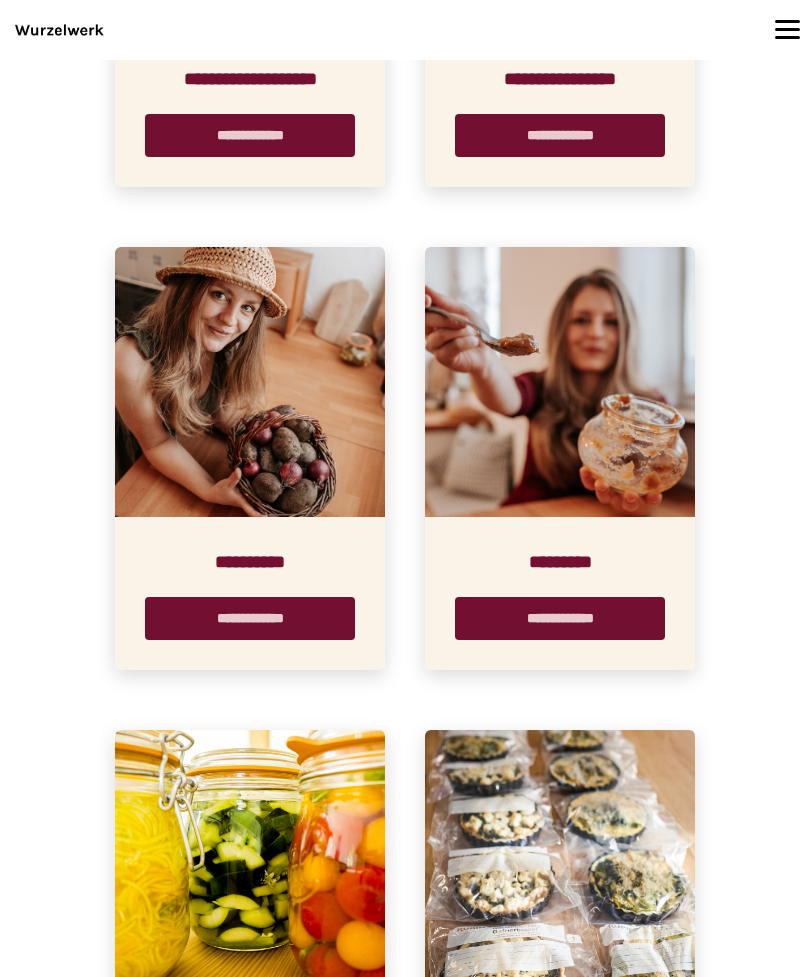 click on "**********" at bounding box center (560, 618) 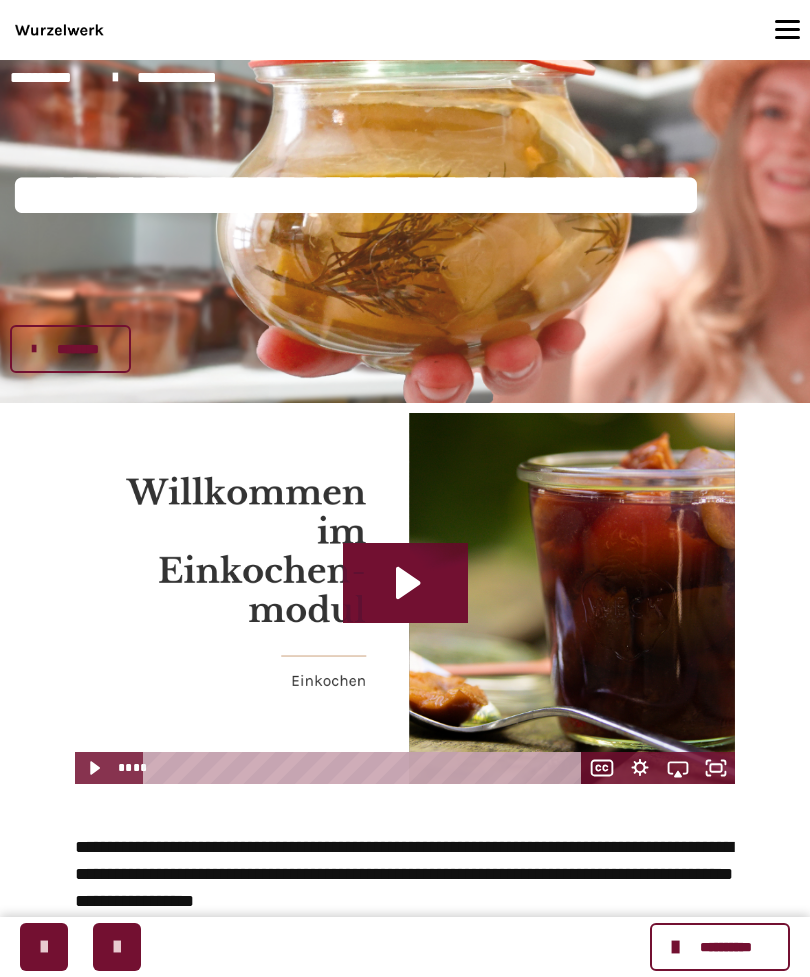 scroll, scrollTop: 0, scrollLeft: 0, axis: both 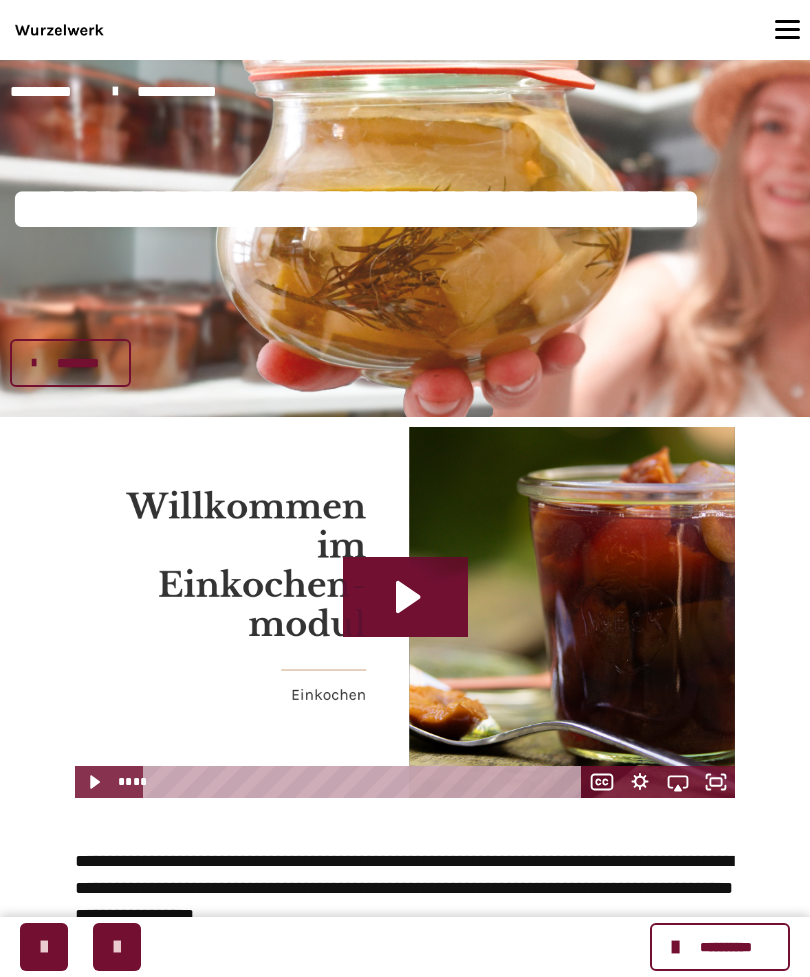 click on "**********" at bounding box center (189, 92) 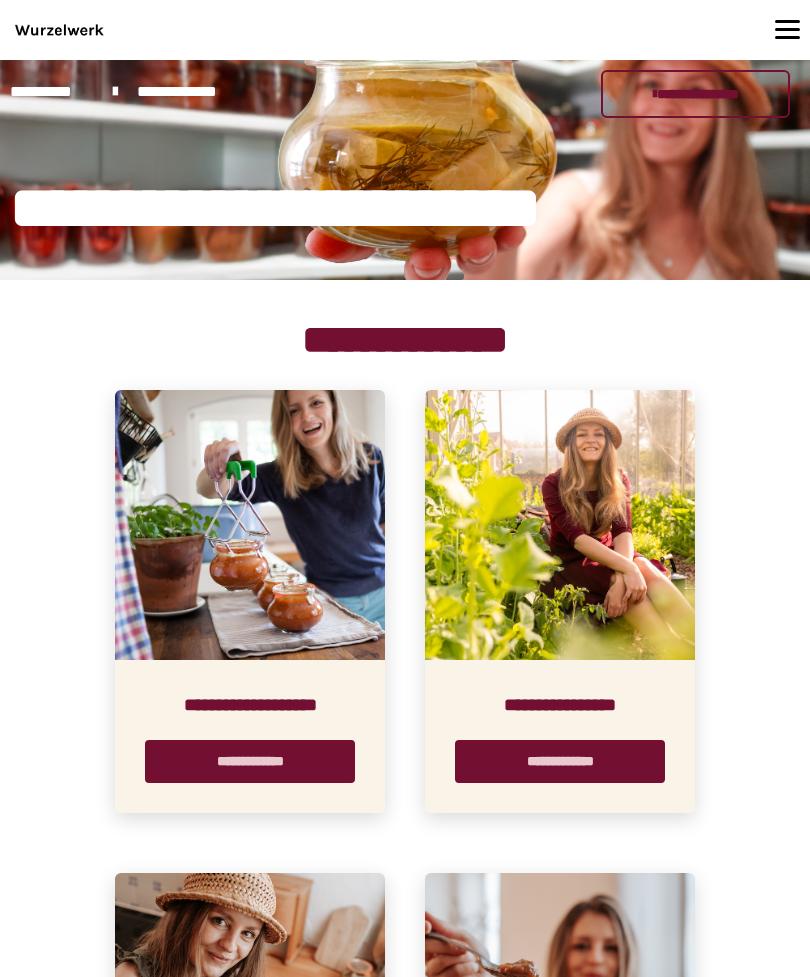 click on "**********" at bounding box center [560, 761] 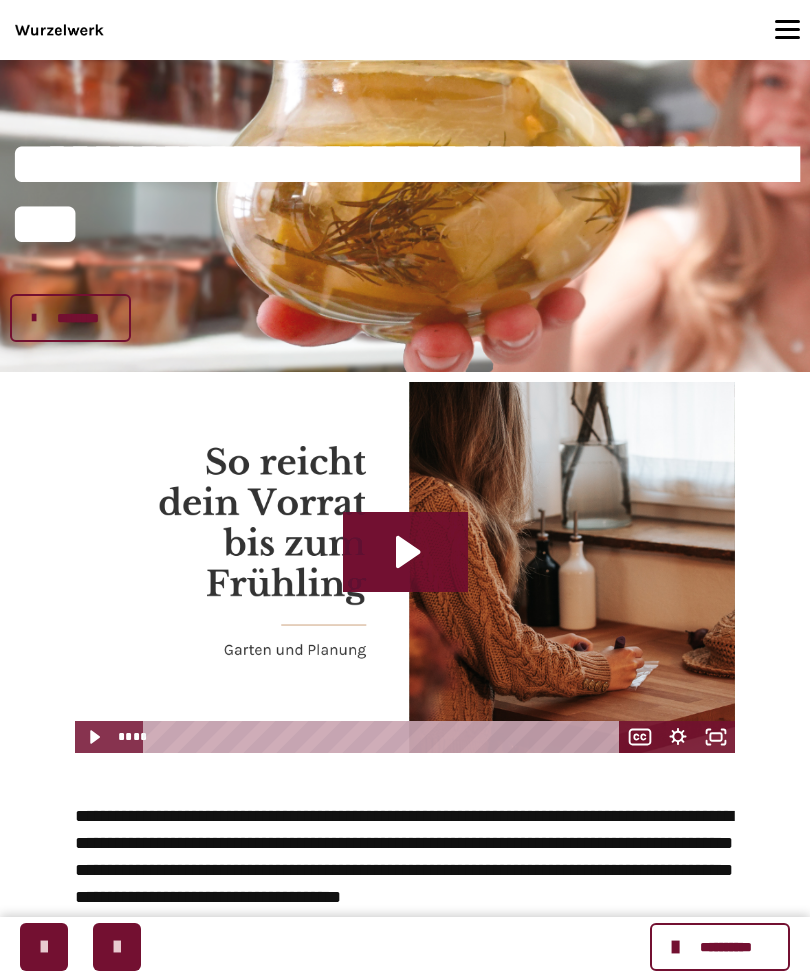scroll, scrollTop: 0, scrollLeft: 0, axis: both 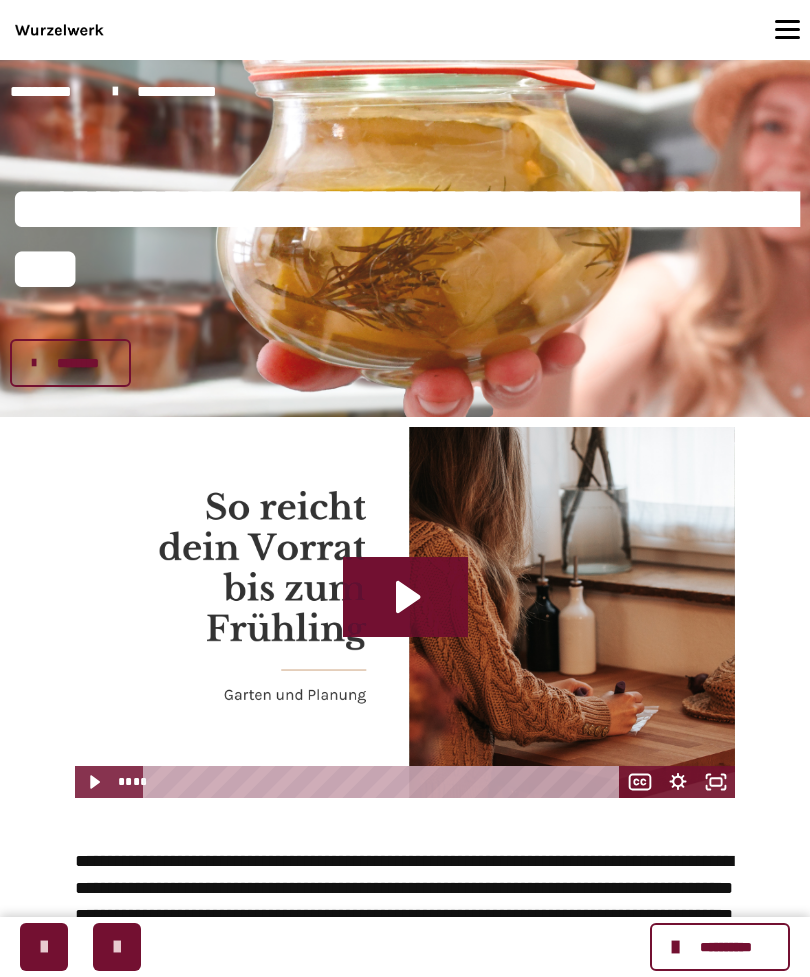 click at bounding box center [44, 947] 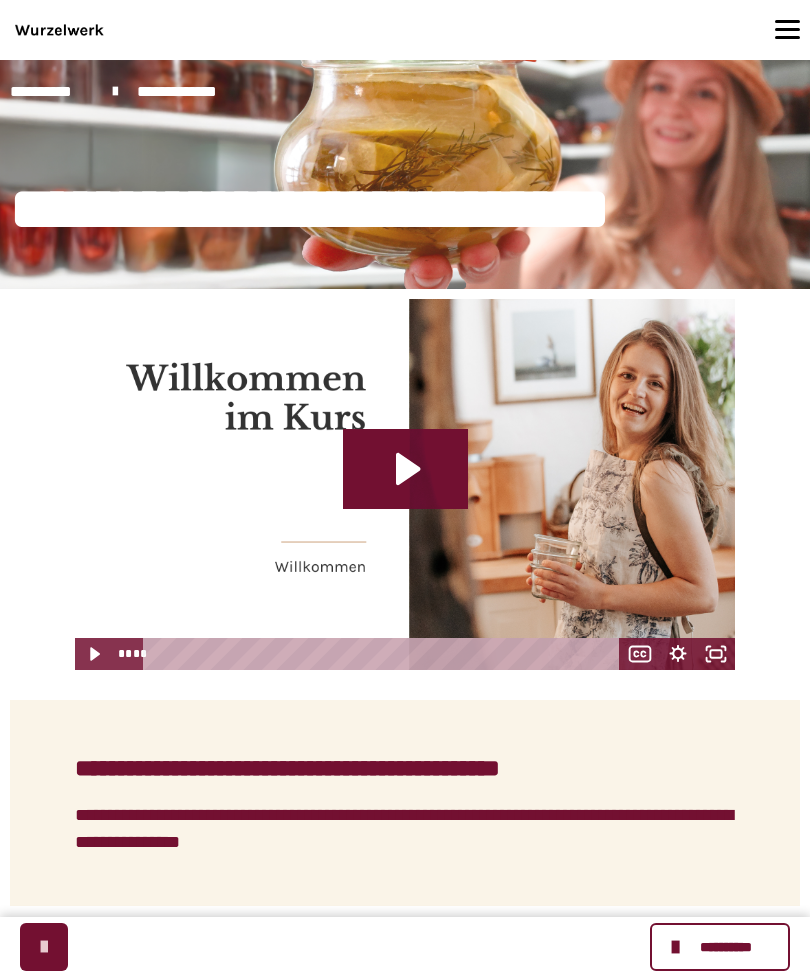 click at bounding box center (44, 947) 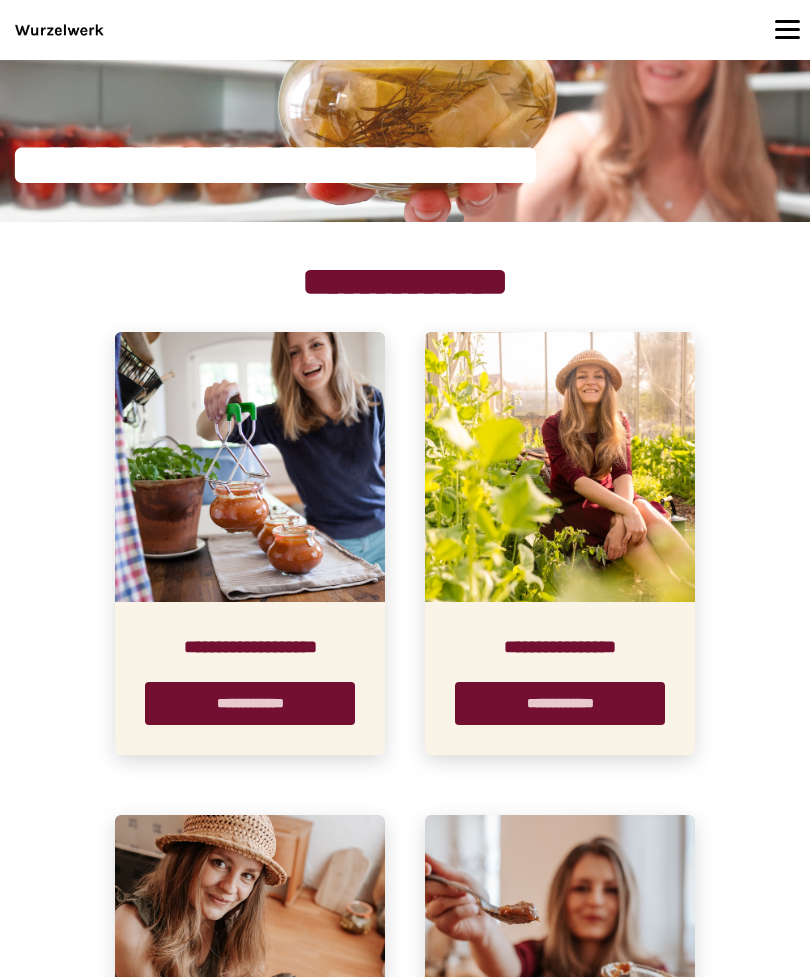 scroll, scrollTop: 59, scrollLeft: 0, axis: vertical 